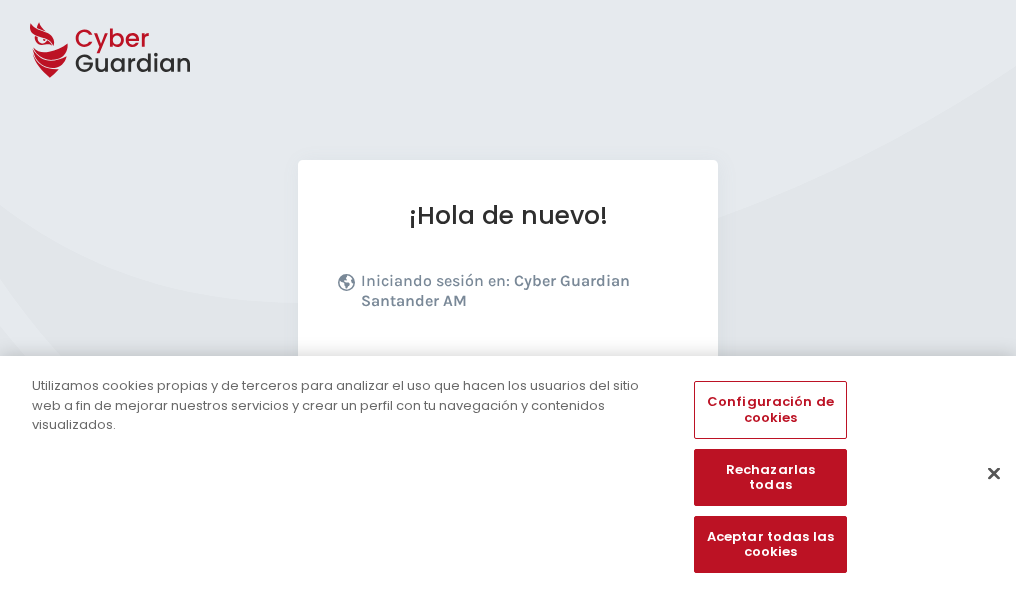 scroll, scrollTop: 245, scrollLeft: 0, axis: vertical 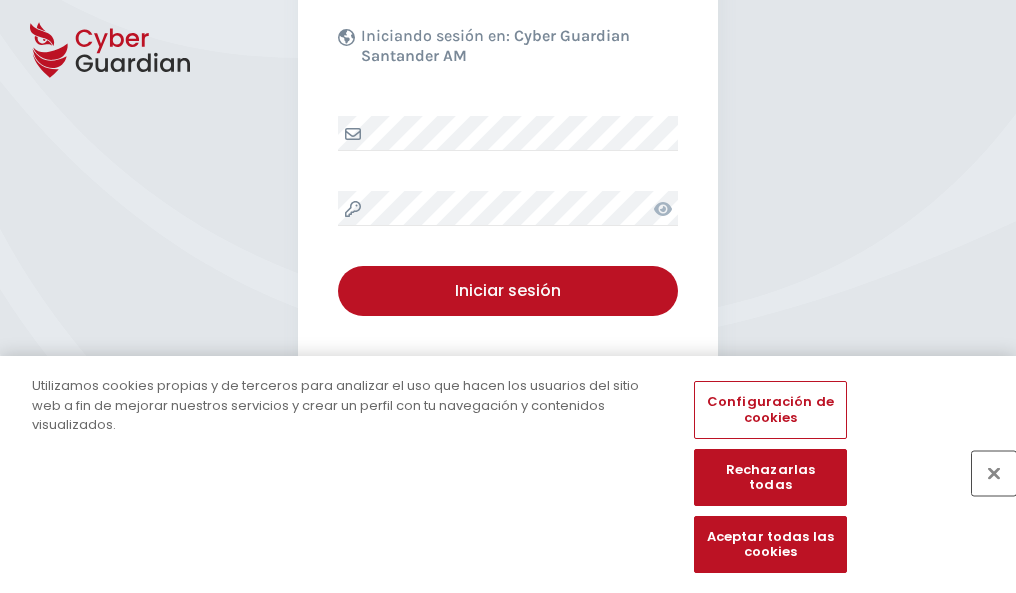 click at bounding box center [994, 473] 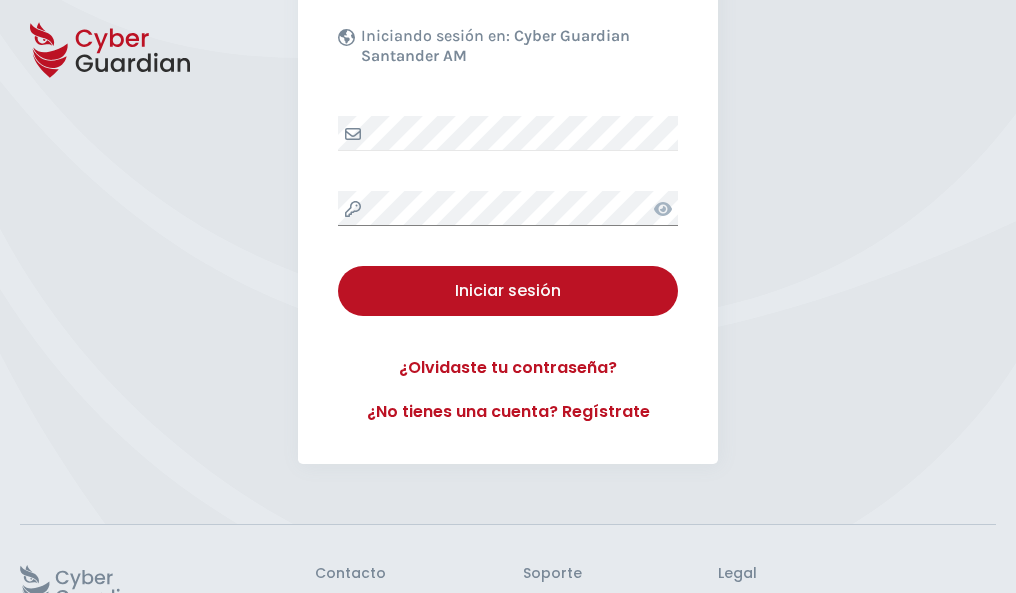 scroll, scrollTop: 389, scrollLeft: 0, axis: vertical 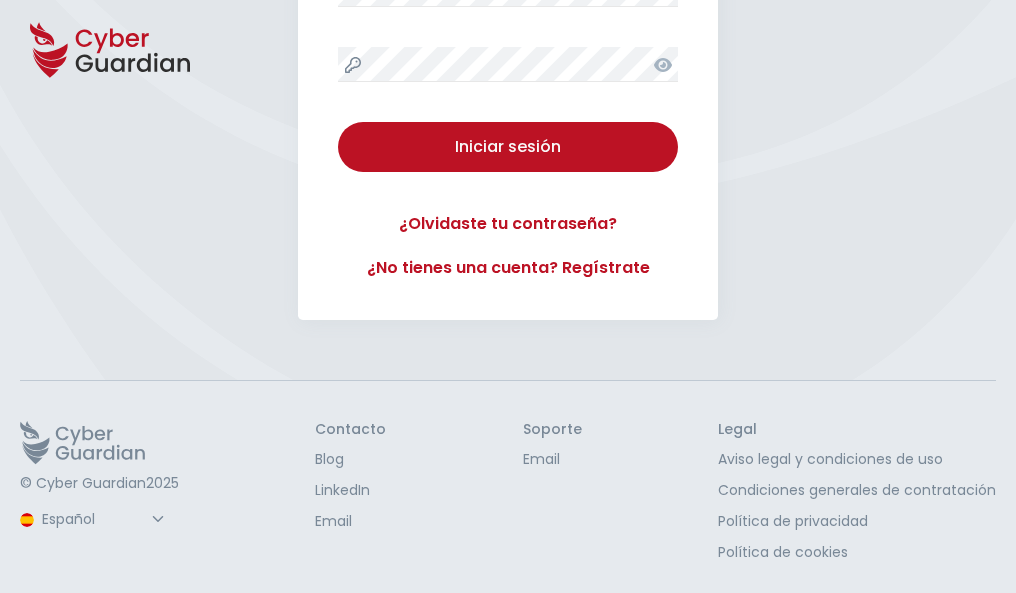 type 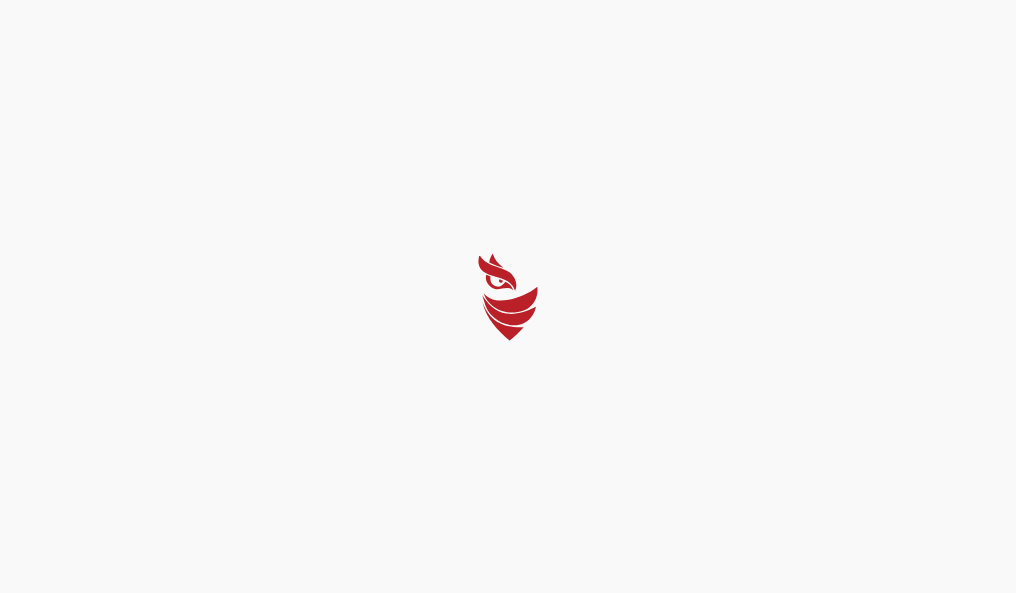 scroll, scrollTop: 0, scrollLeft: 0, axis: both 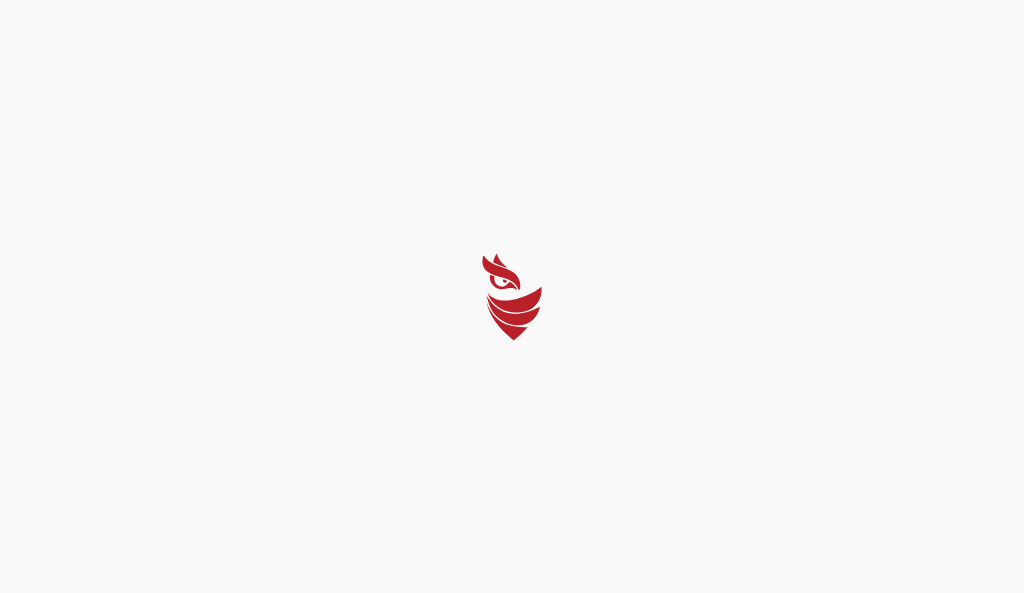 select on "Português (BR)" 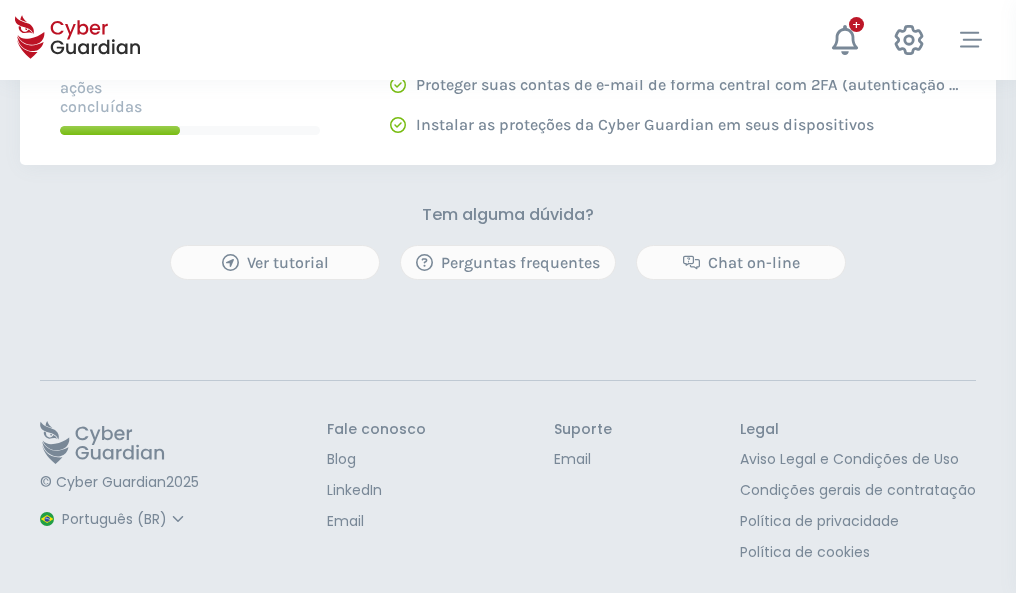 scroll, scrollTop: 0, scrollLeft: 0, axis: both 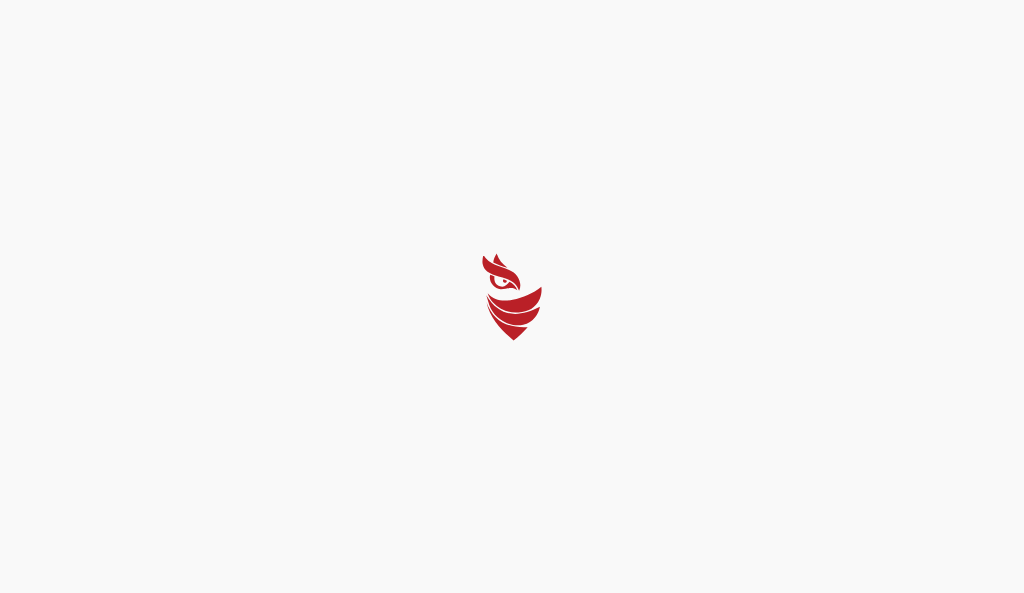 select on "Português (BR)" 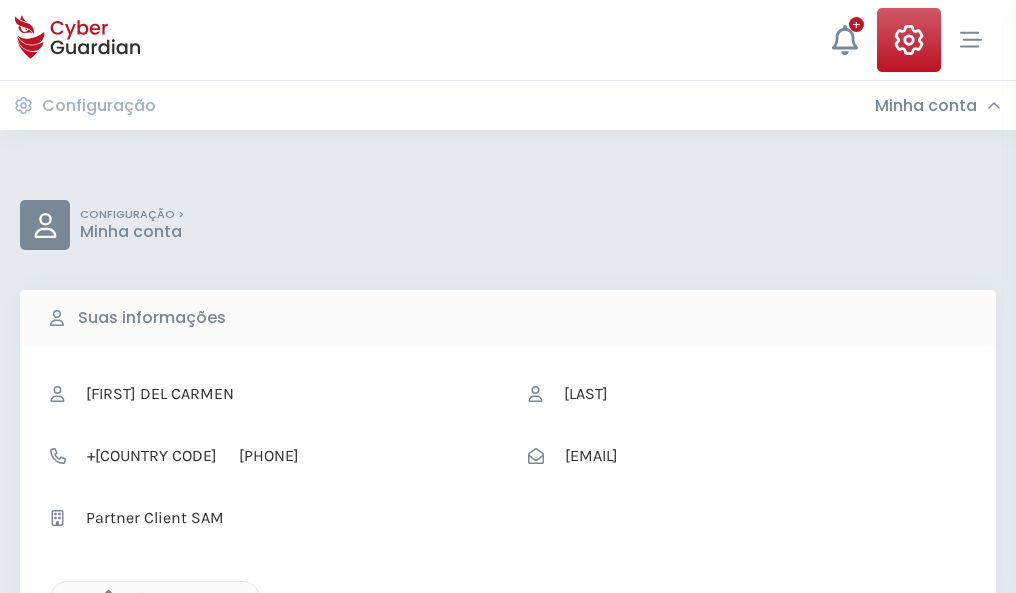 click 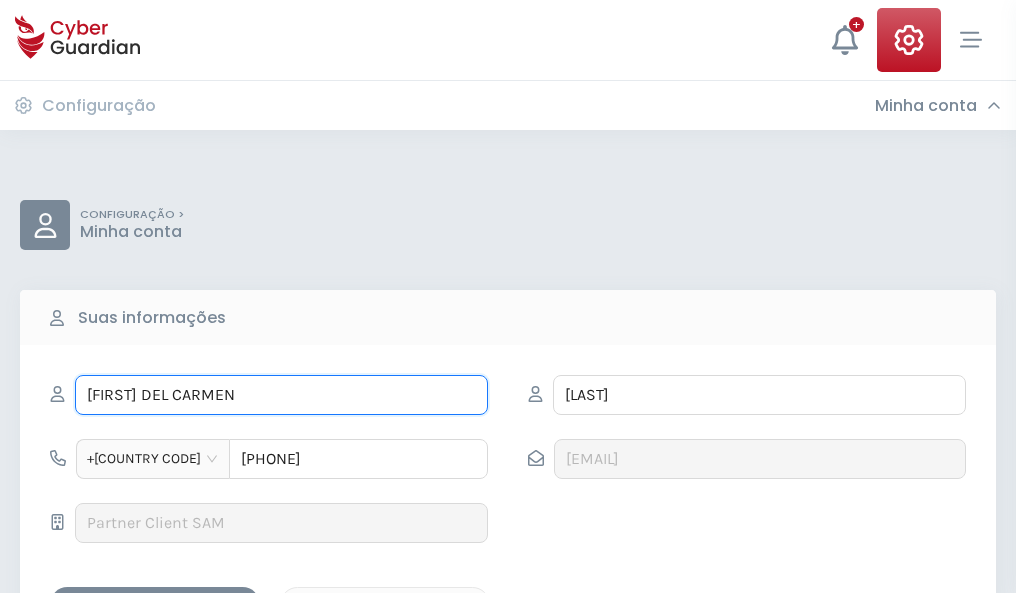 click on "MARÍA DEL CARMEN" at bounding box center [281, 395] 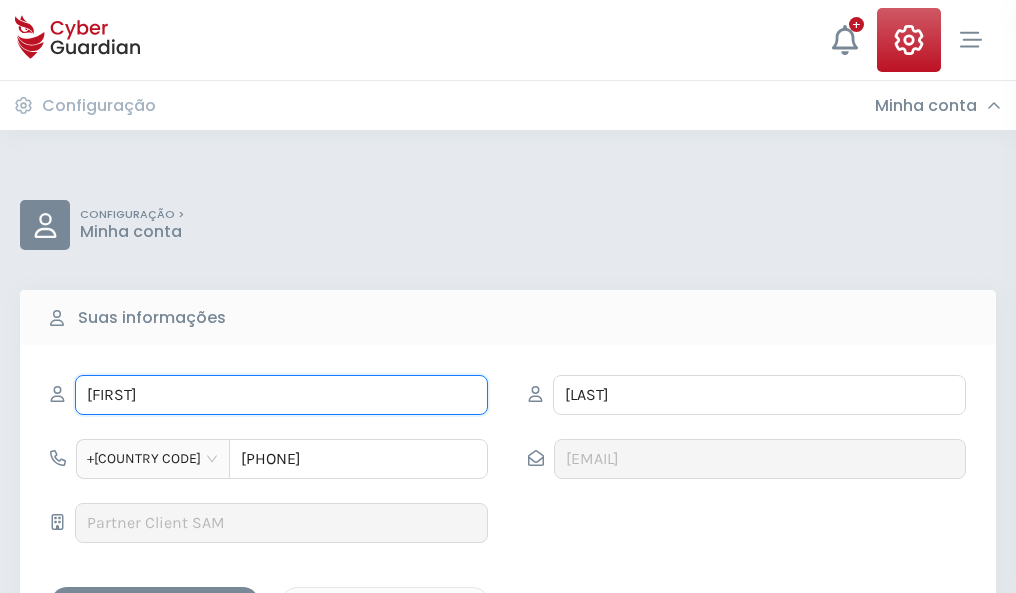type on "M" 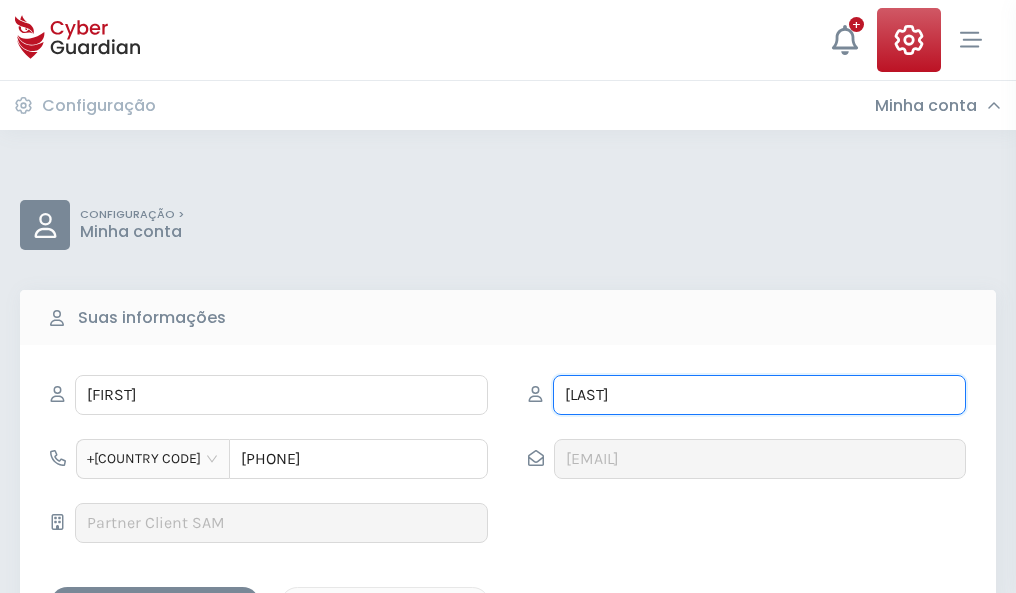 click on "CORREA" at bounding box center (759, 395) 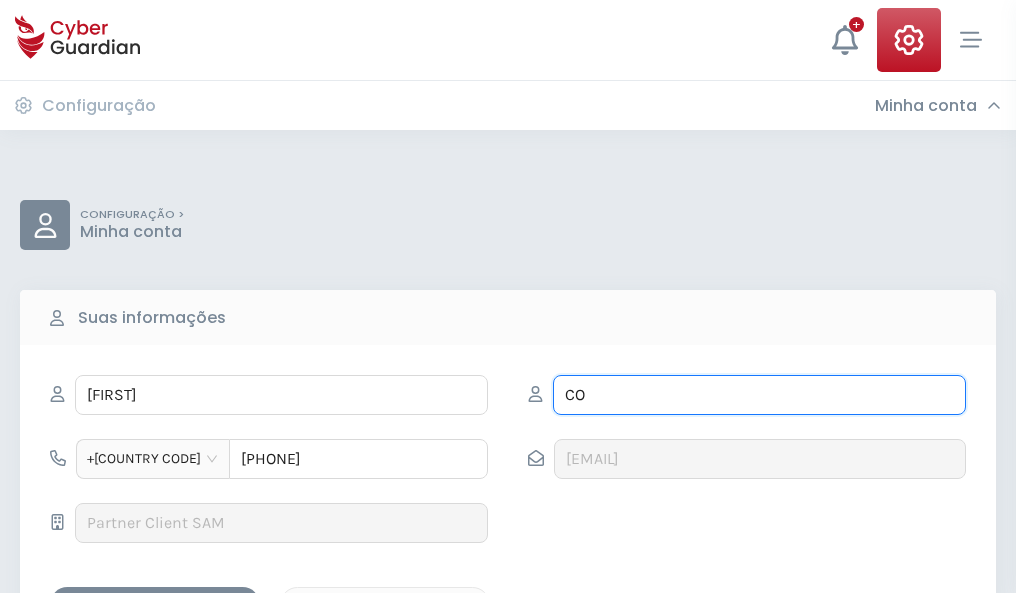 type on "C" 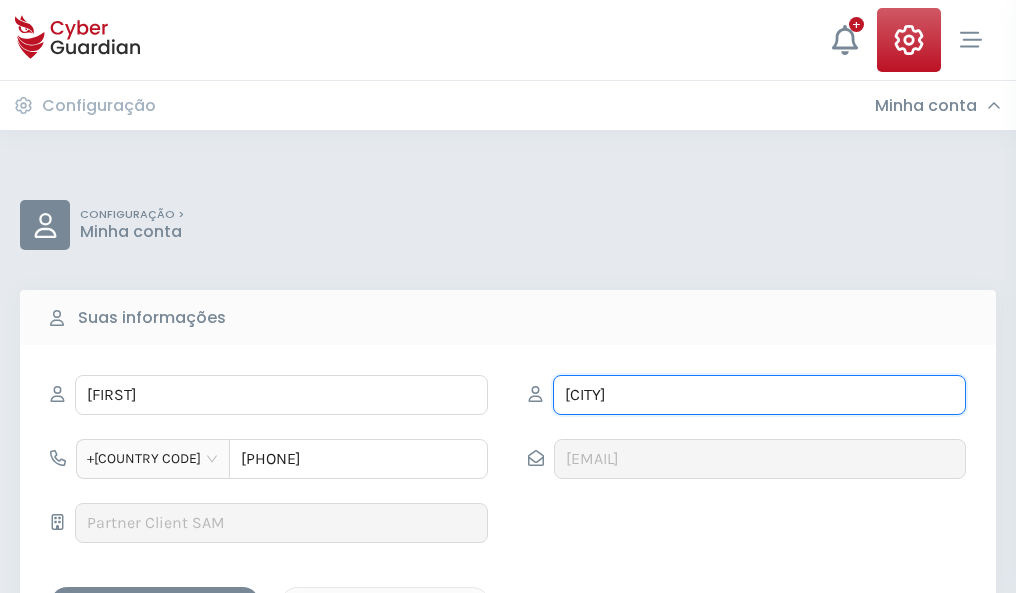 type on "Salamanca" 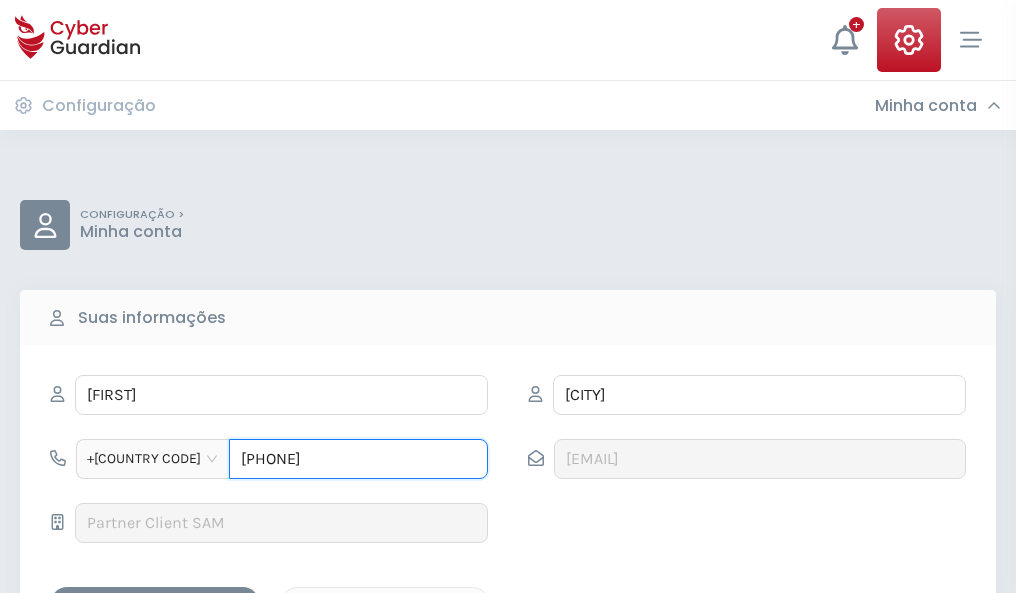 click on "4901236668" at bounding box center (358, 459) 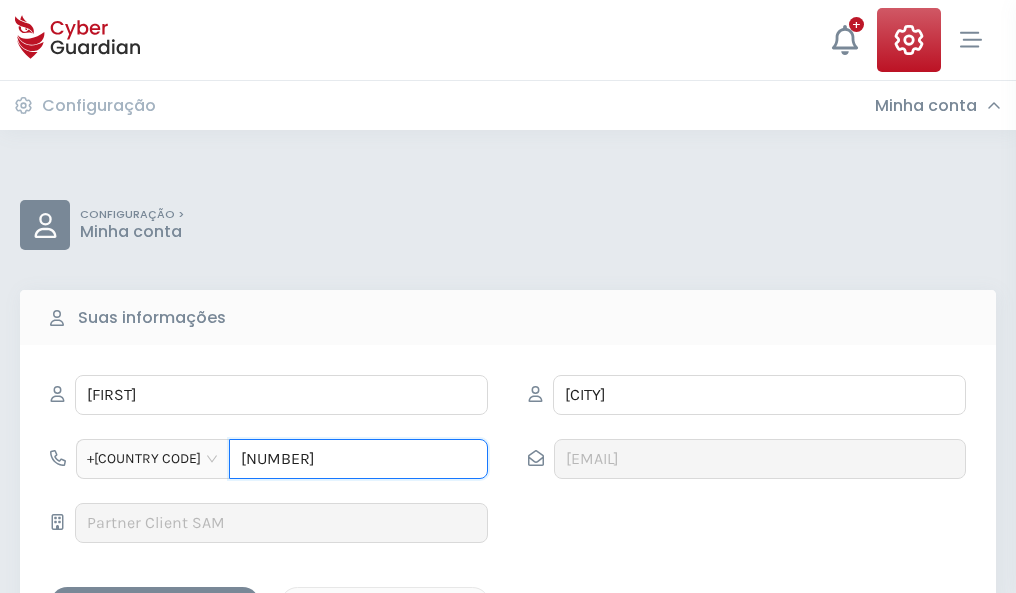 type on "4" 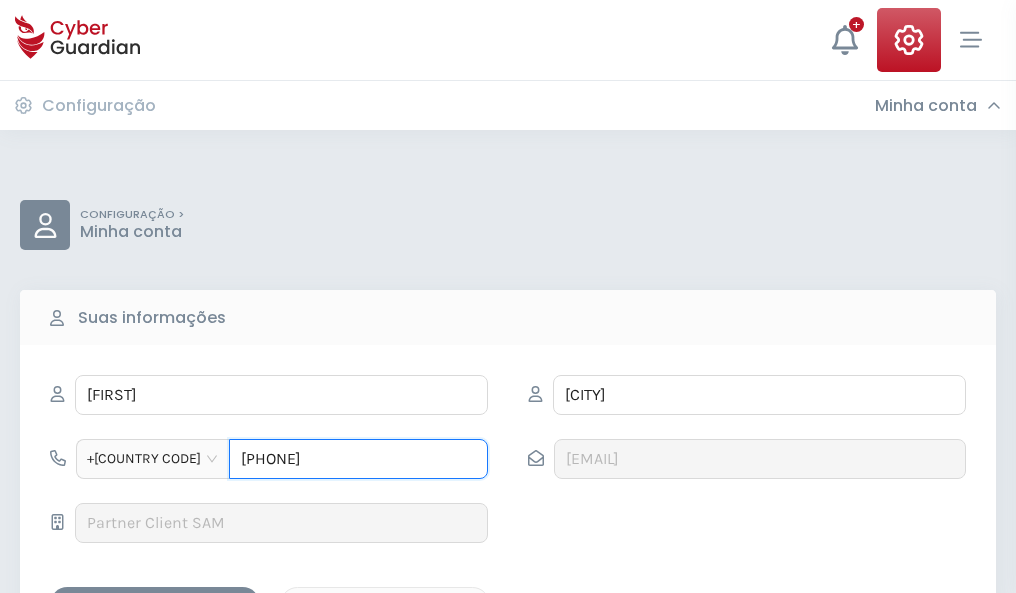 type on "4807664140" 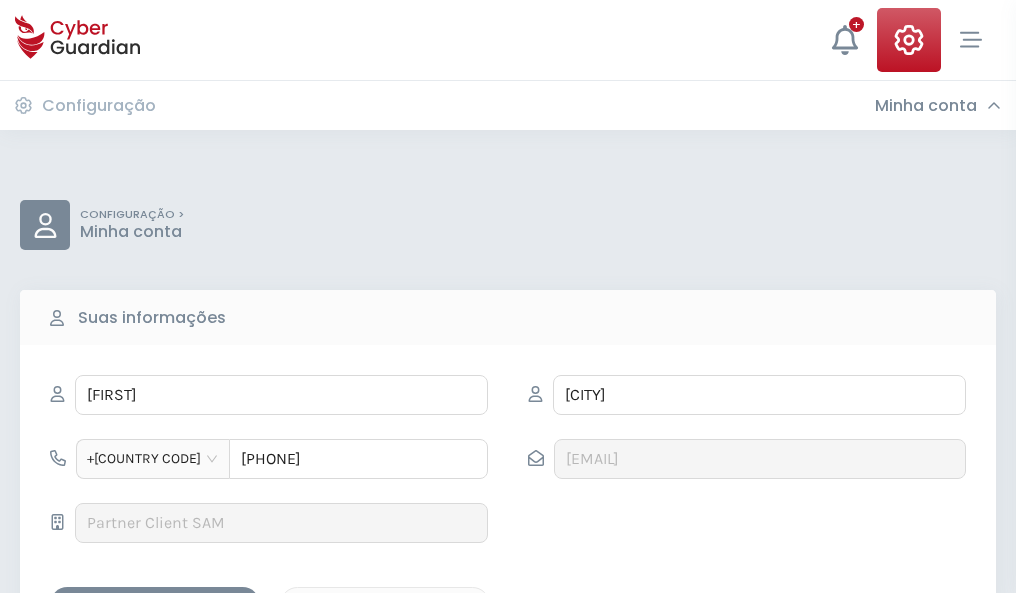 click on "Salvar alterações" at bounding box center (155, 604) 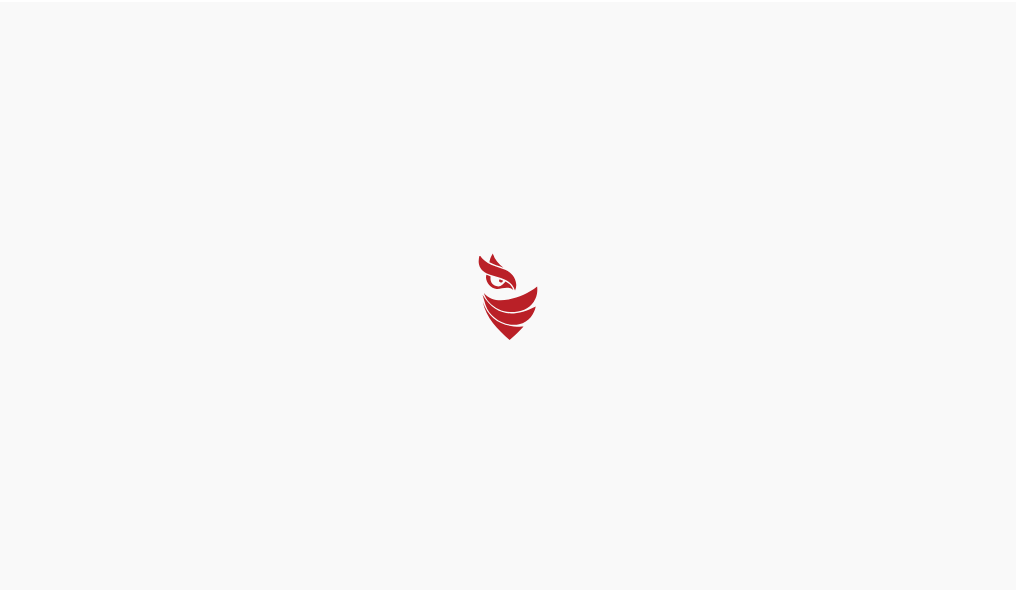 scroll, scrollTop: 0, scrollLeft: 0, axis: both 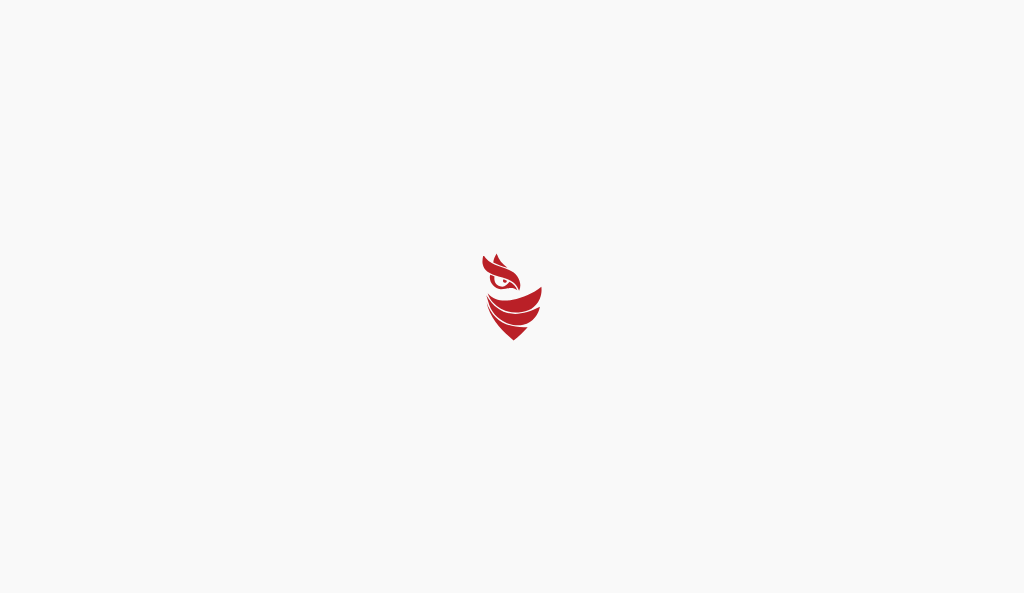 select on "Português (BR)" 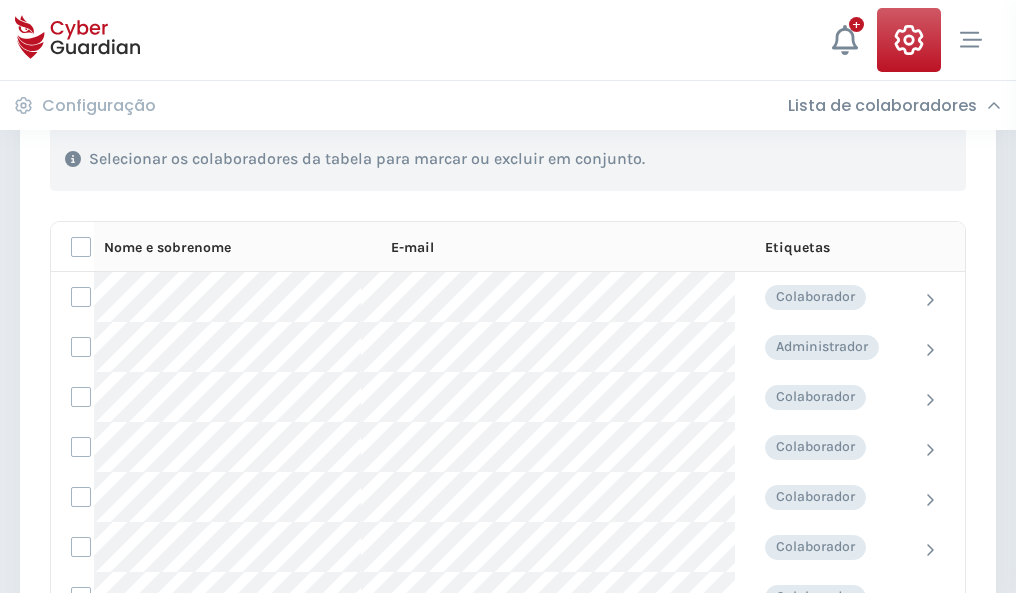scroll, scrollTop: 856, scrollLeft: 0, axis: vertical 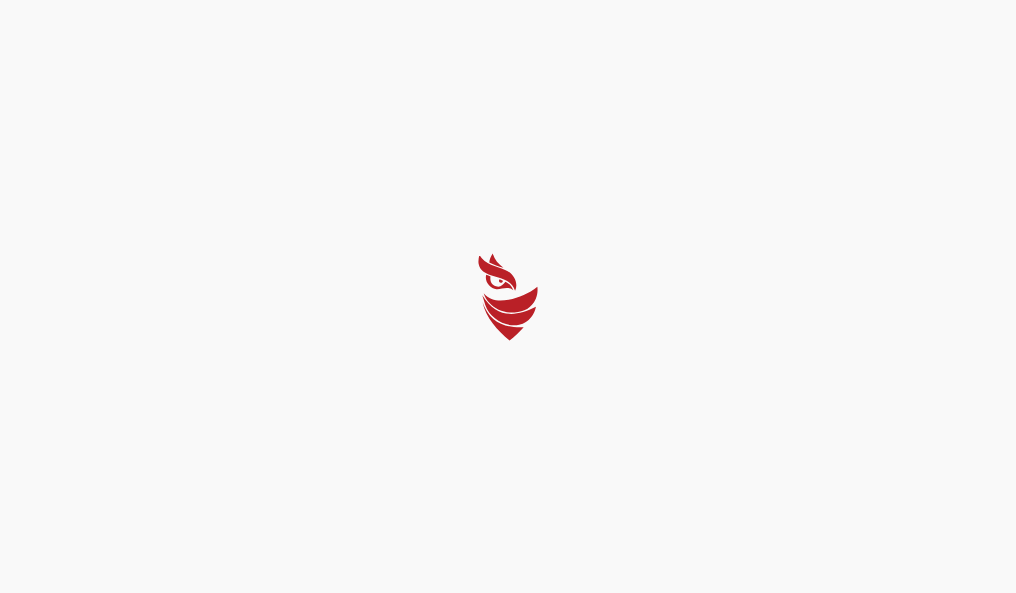 select on "Português (BR)" 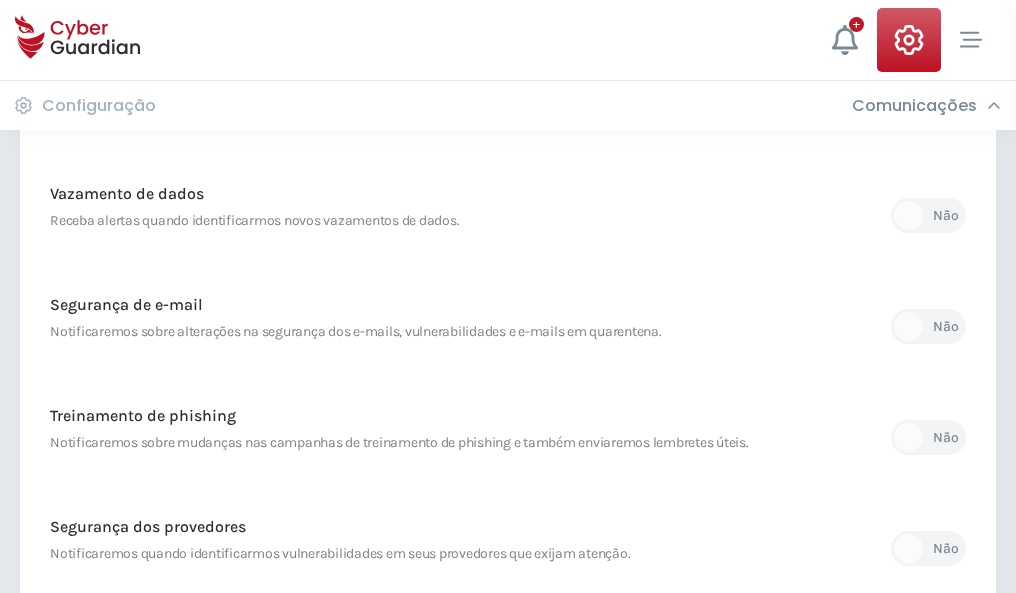 scroll, scrollTop: 1053, scrollLeft: 0, axis: vertical 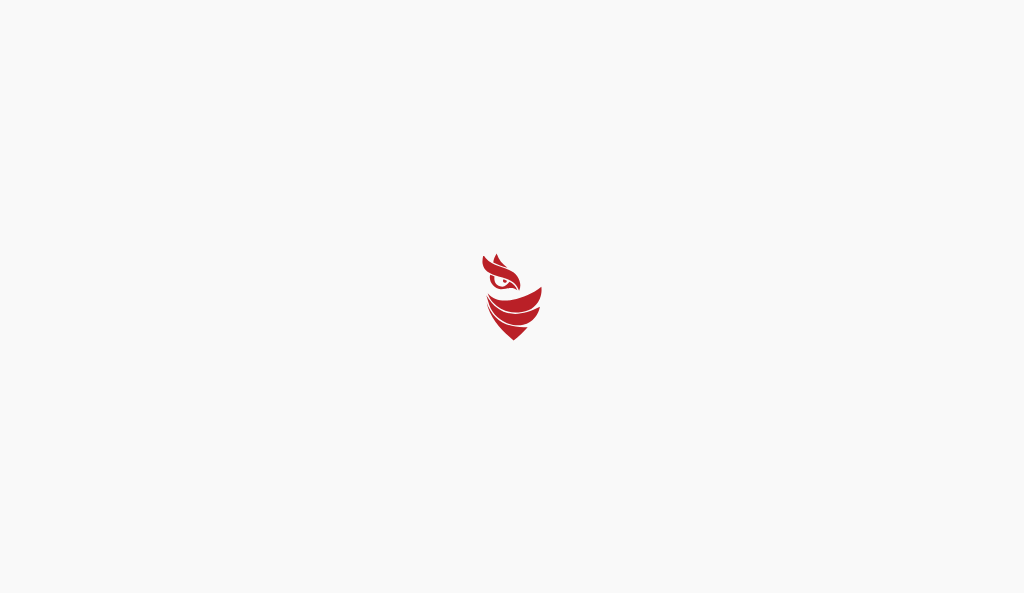select on "Português (BR)" 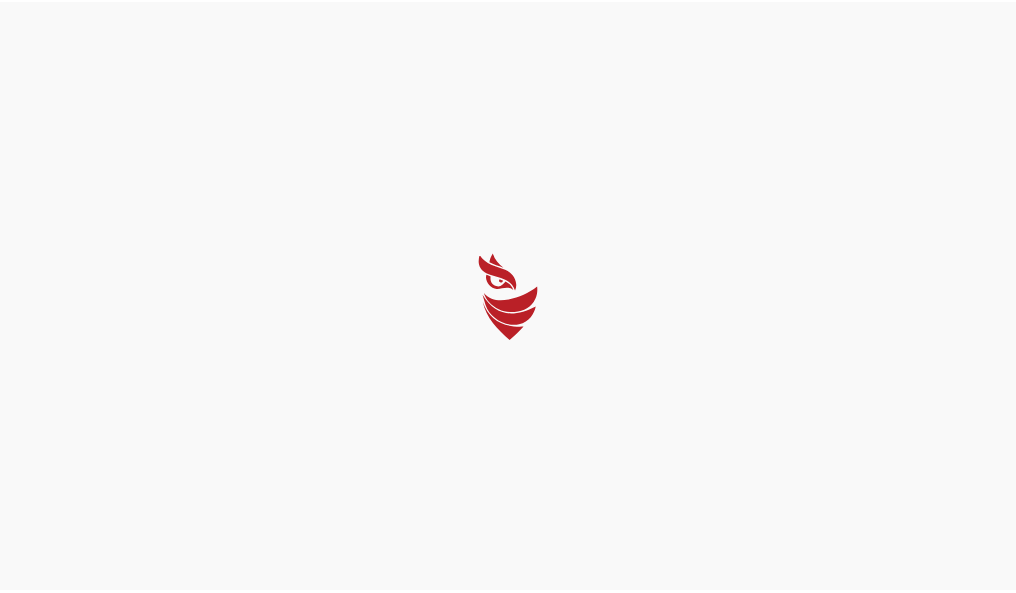 scroll, scrollTop: 0, scrollLeft: 0, axis: both 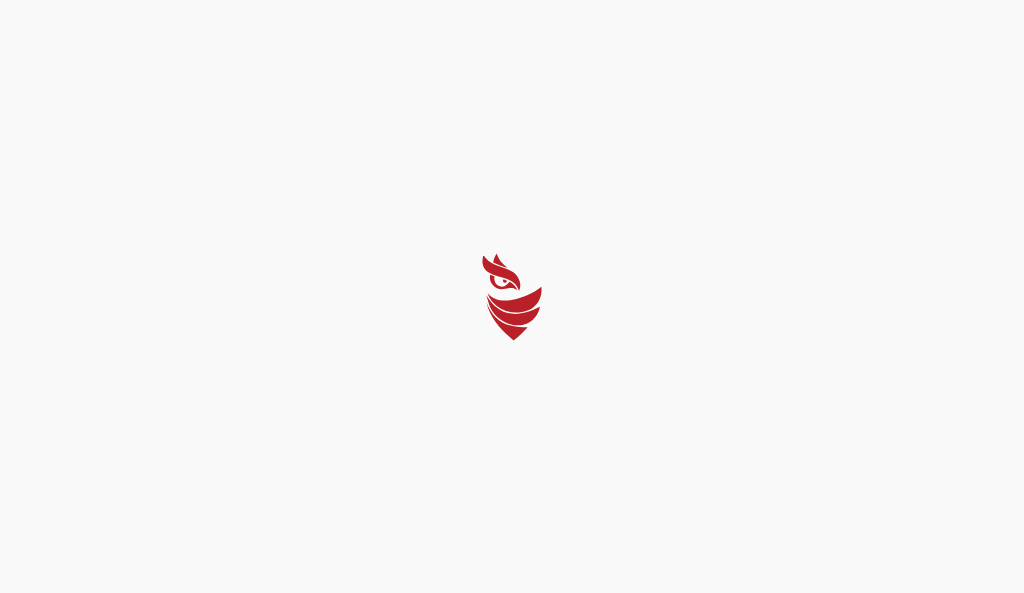 select on "Português (BR)" 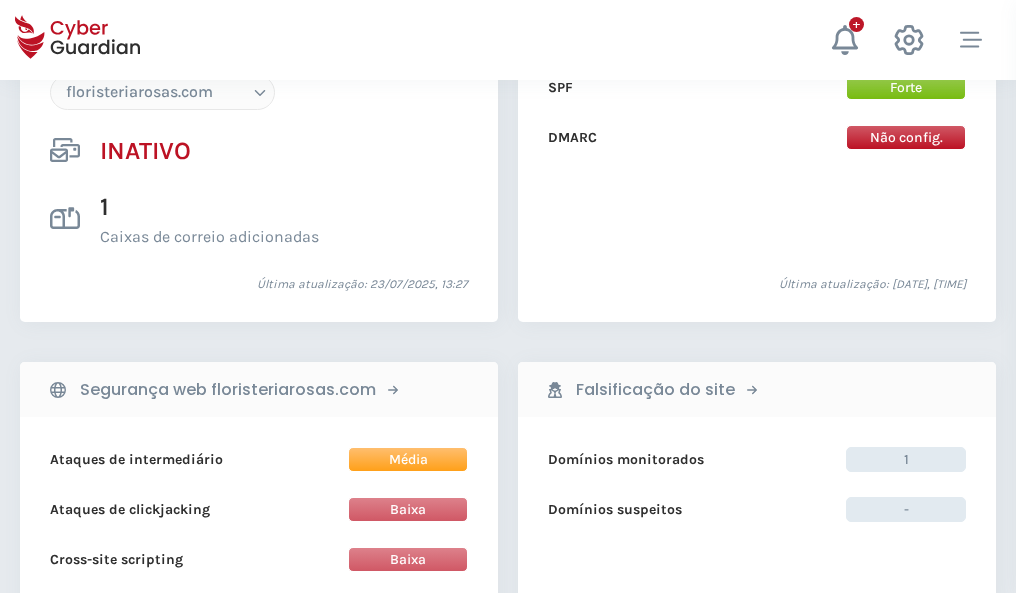 scroll, scrollTop: 1882, scrollLeft: 0, axis: vertical 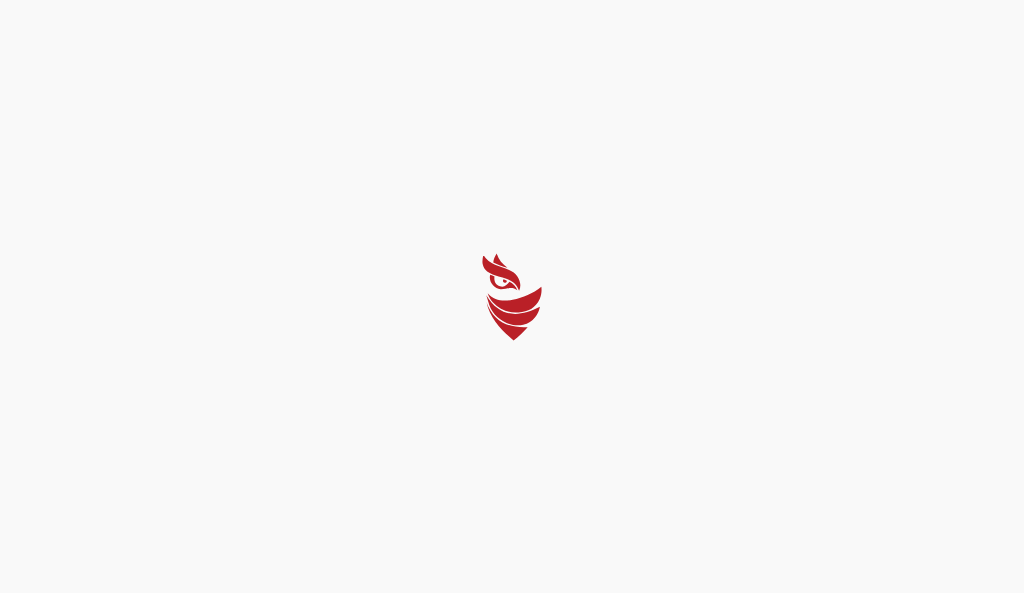 select on "Português (BR)" 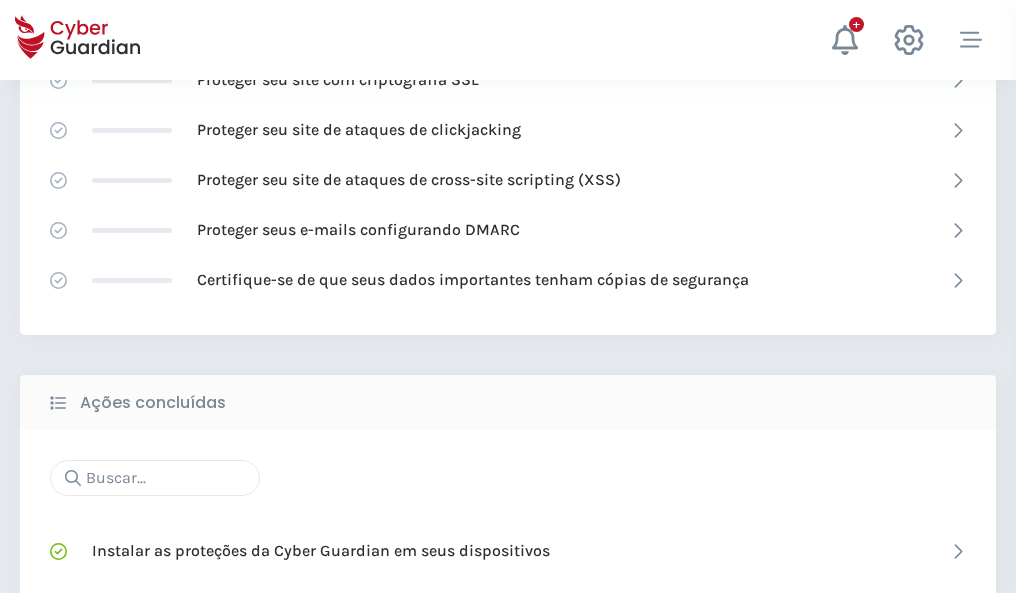 scroll, scrollTop: 1332, scrollLeft: 0, axis: vertical 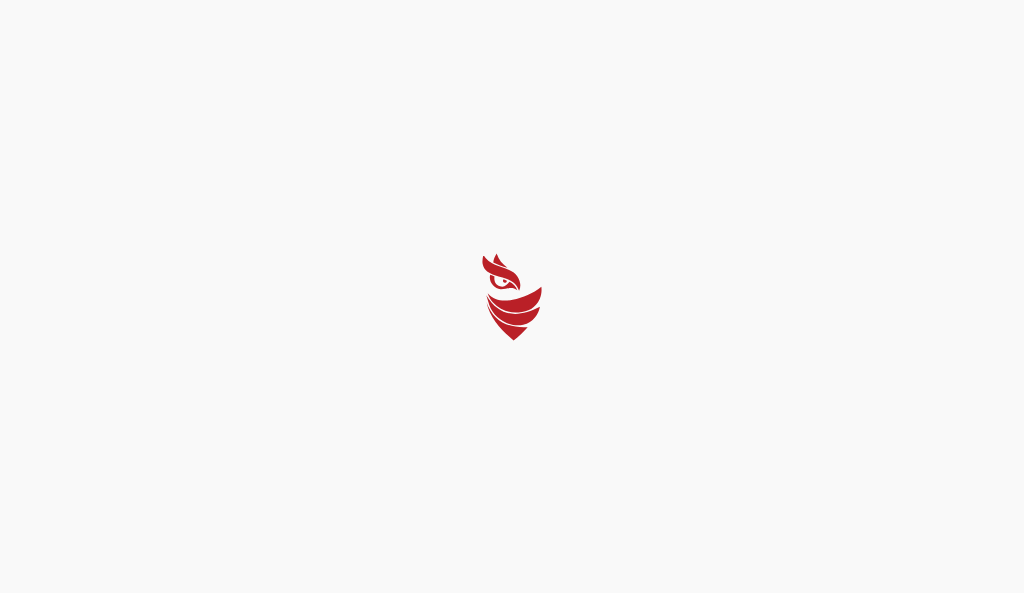 select on "Português (BR)" 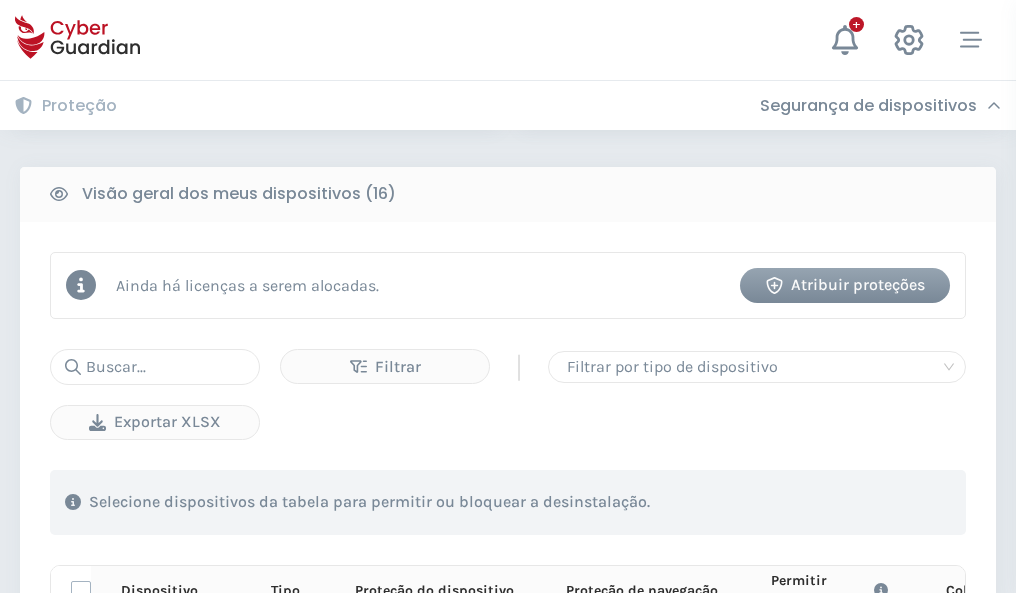 scroll, scrollTop: 1767, scrollLeft: 0, axis: vertical 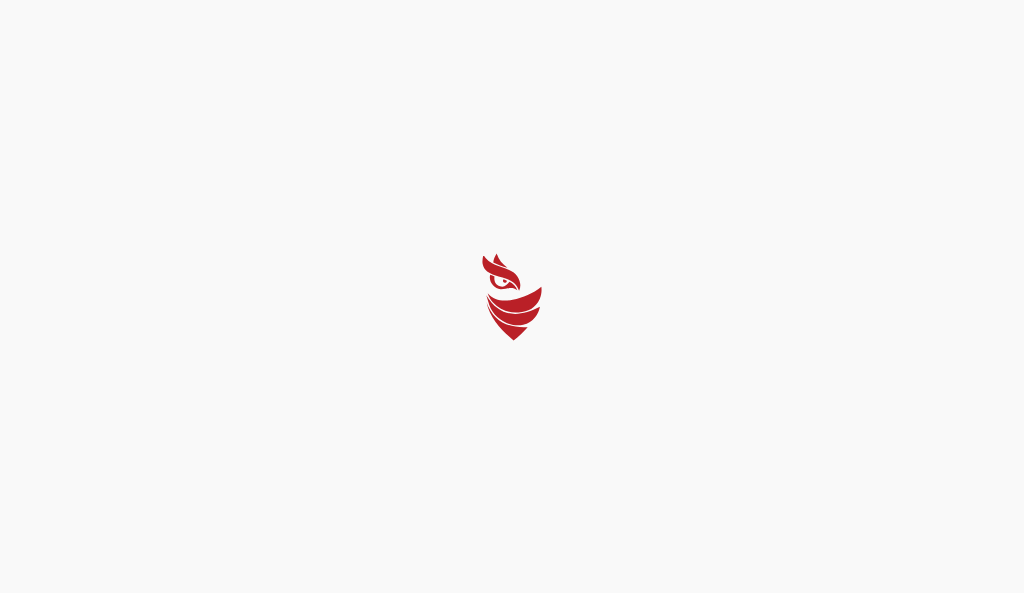 select on "Português (BR)" 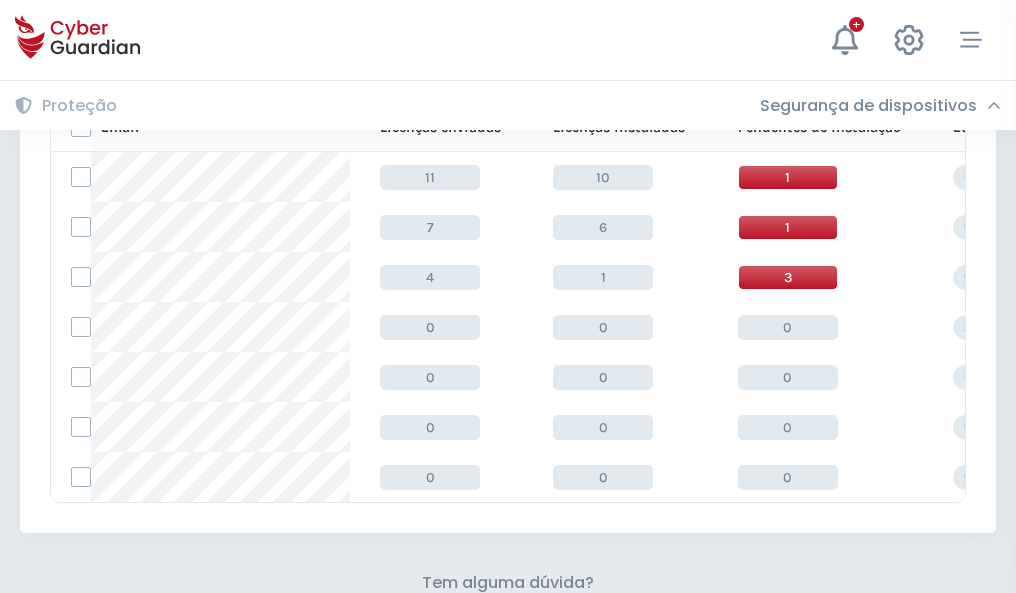 scroll, scrollTop: 878, scrollLeft: 0, axis: vertical 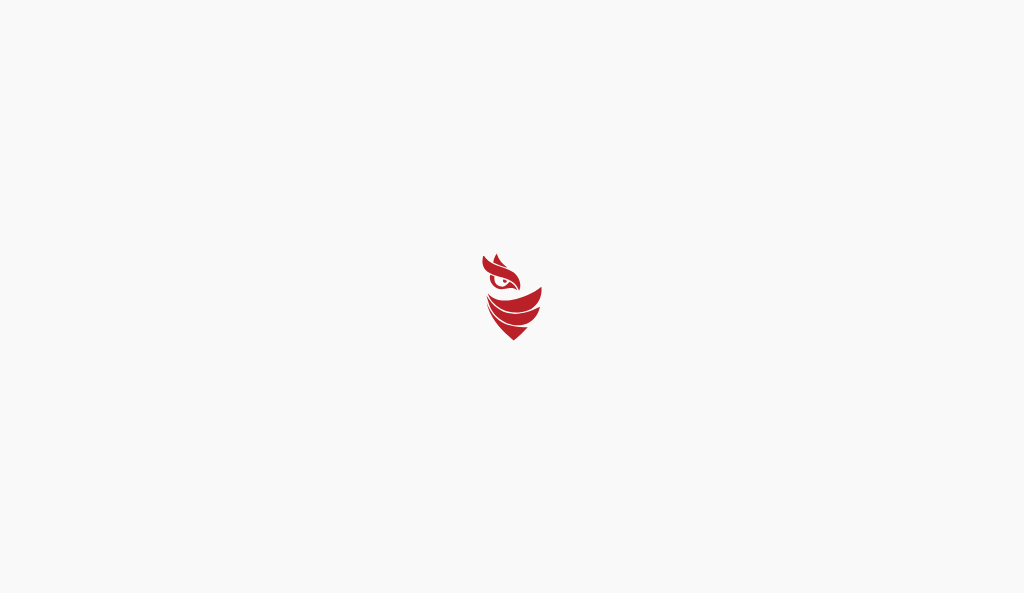 select on "Português (BR)" 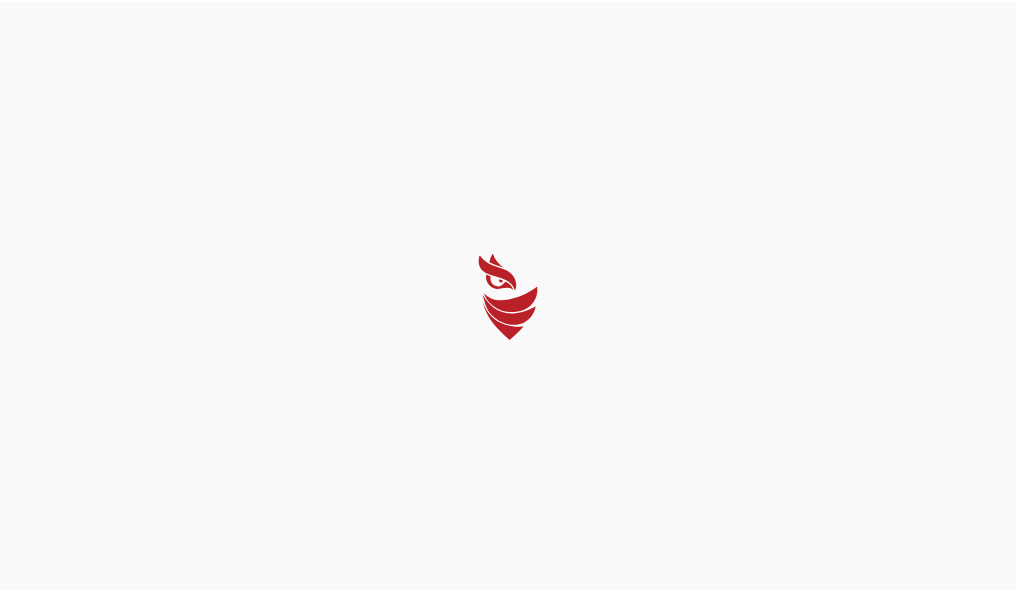 scroll, scrollTop: 0, scrollLeft: 0, axis: both 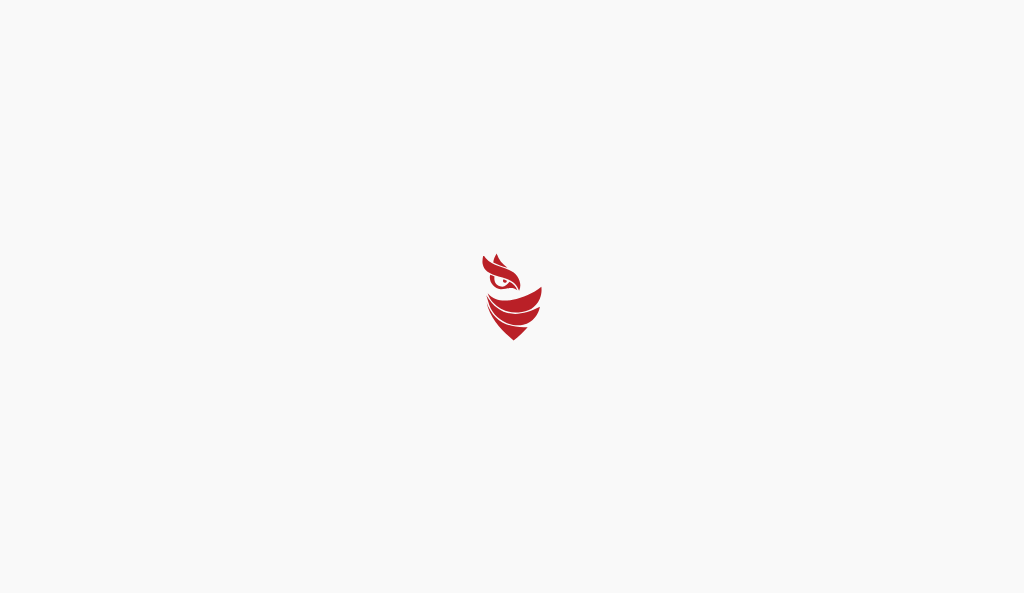 select on "Português (BR)" 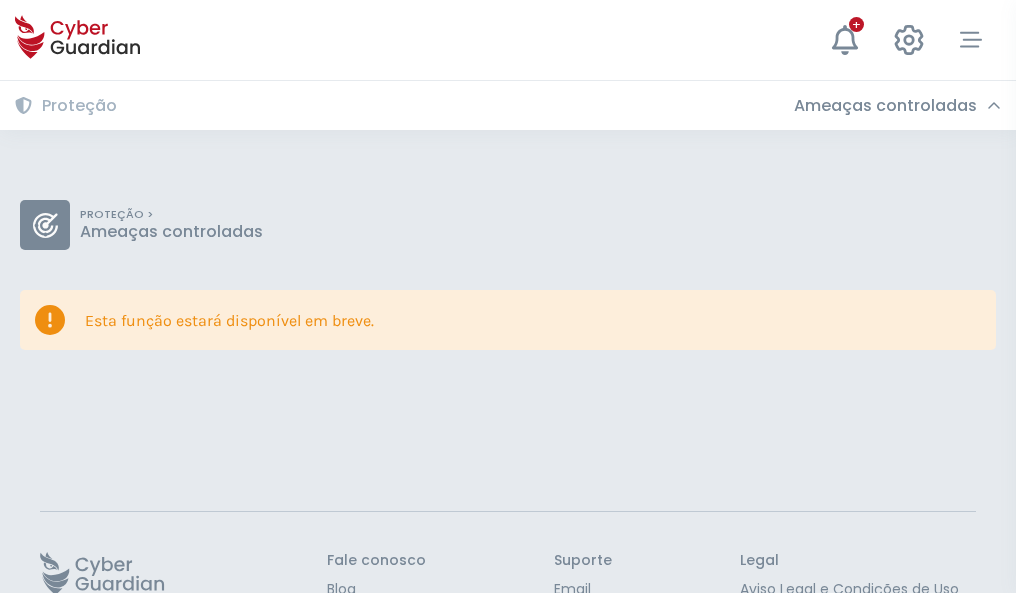 scroll, scrollTop: 130, scrollLeft: 0, axis: vertical 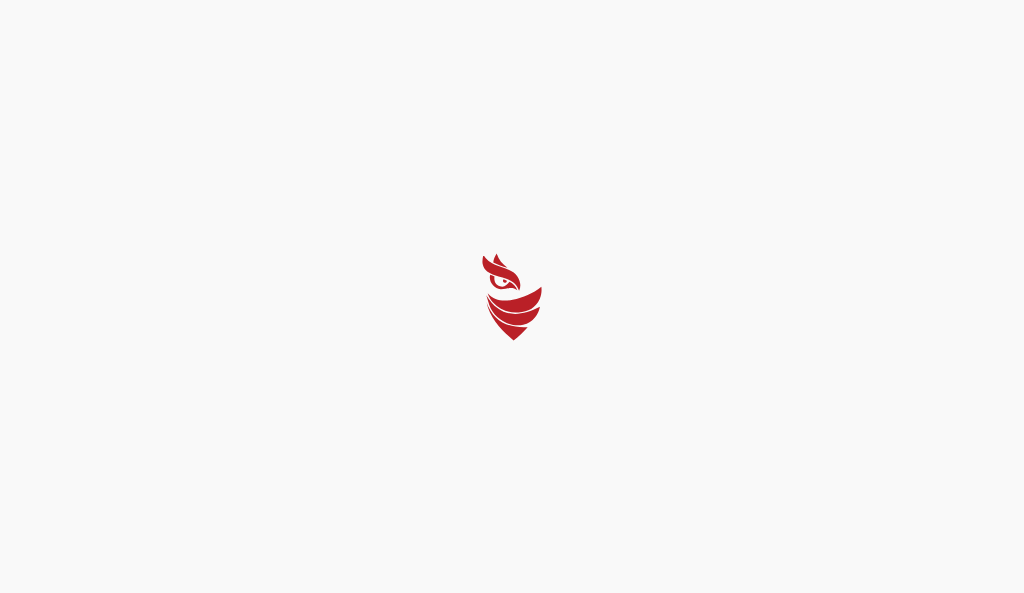 select on "Português (BR)" 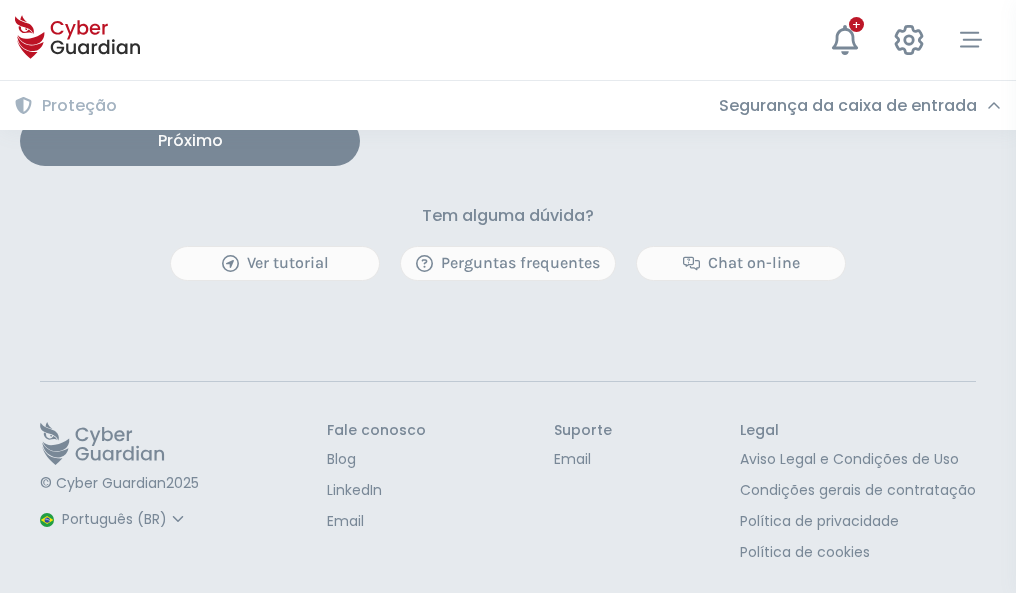 scroll, scrollTop: 1650, scrollLeft: 0, axis: vertical 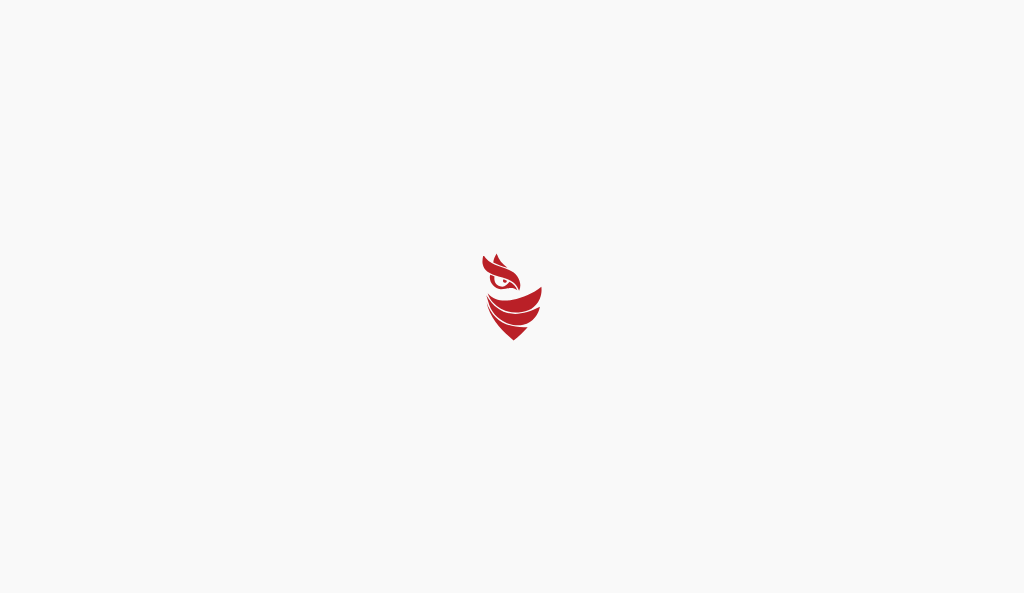 select on "Português (BR)" 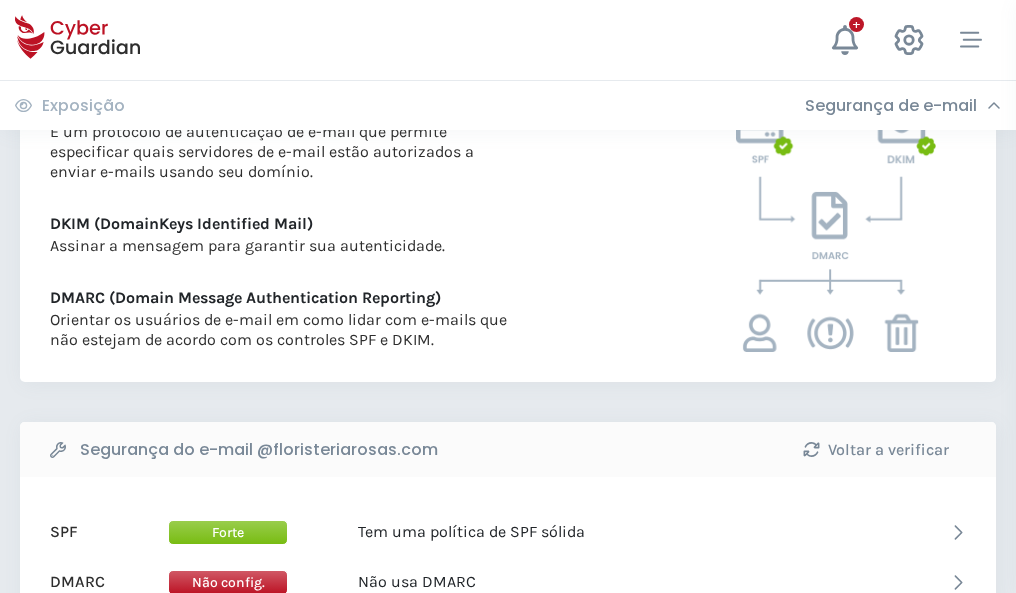 scroll, scrollTop: 1079, scrollLeft: 0, axis: vertical 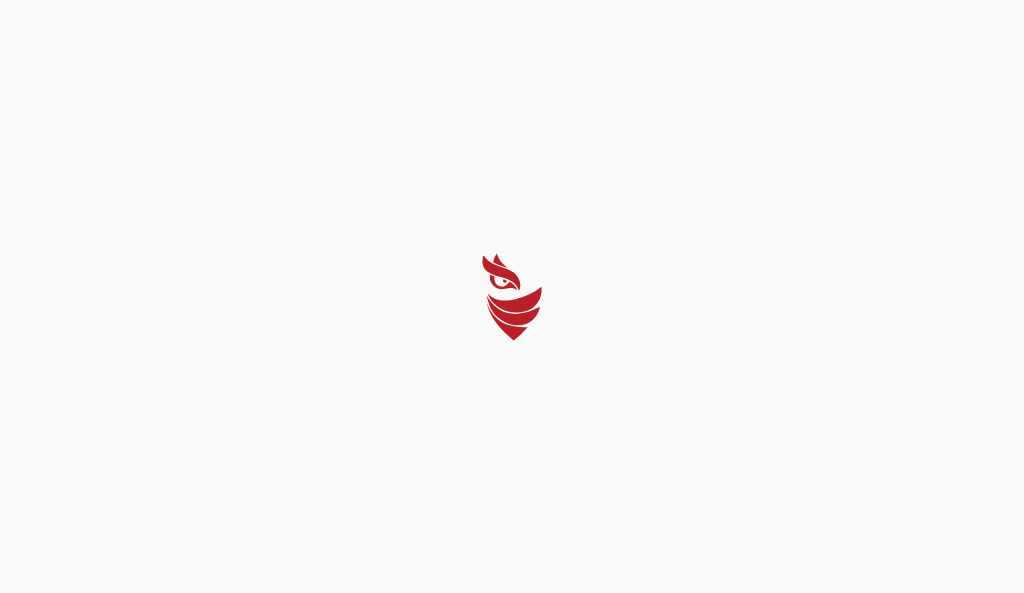 select on "Português (BR)" 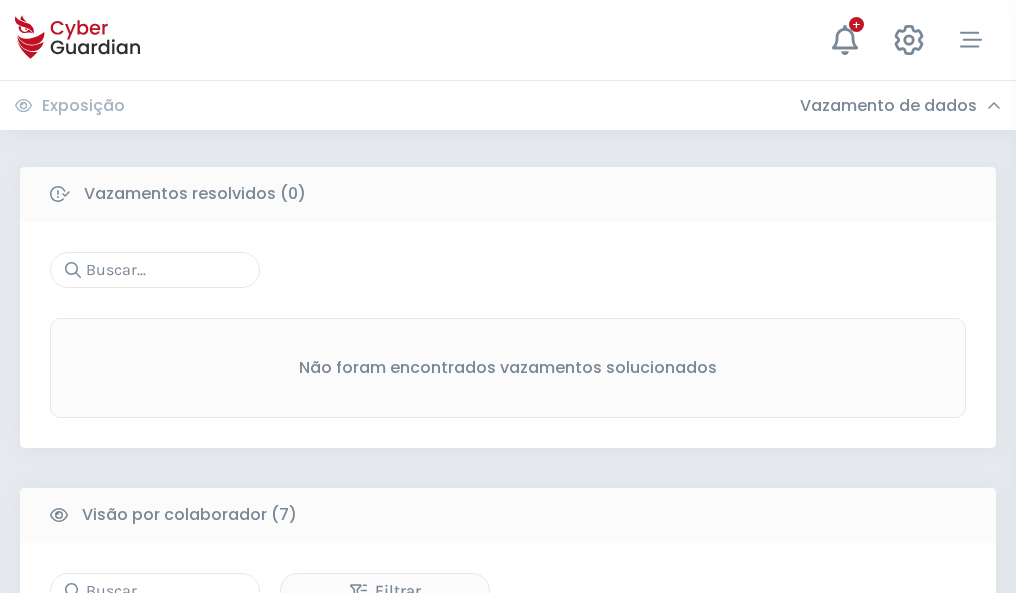 scroll, scrollTop: 1654, scrollLeft: 0, axis: vertical 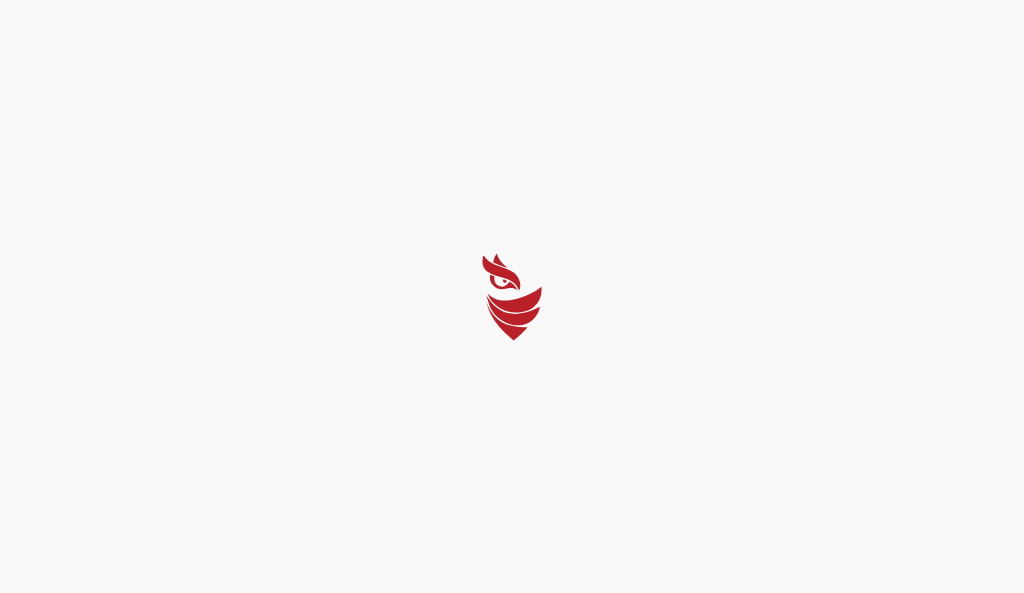 select on "Português (BR)" 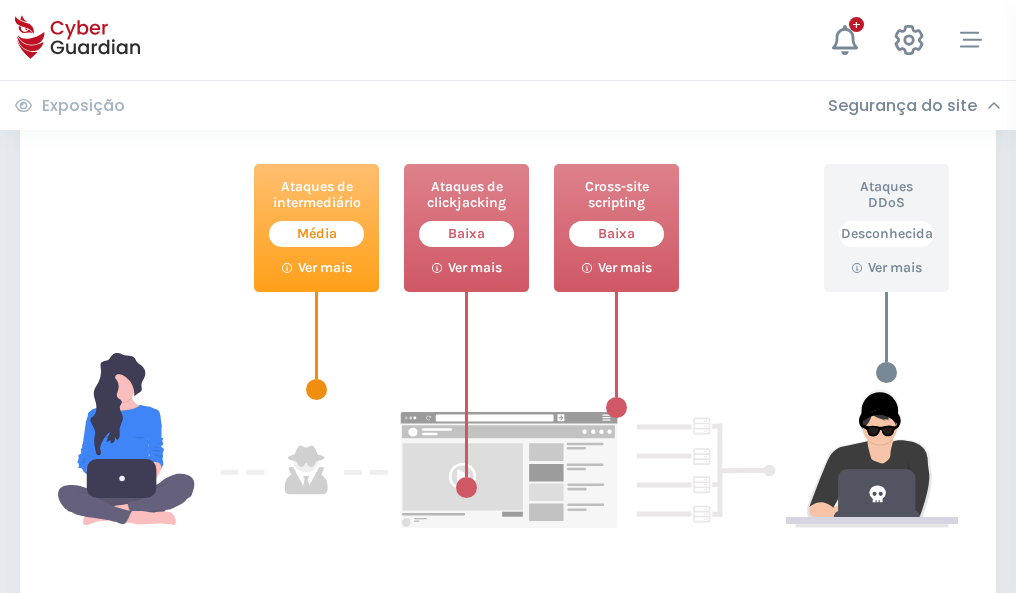 scroll, scrollTop: 1089, scrollLeft: 0, axis: vertical 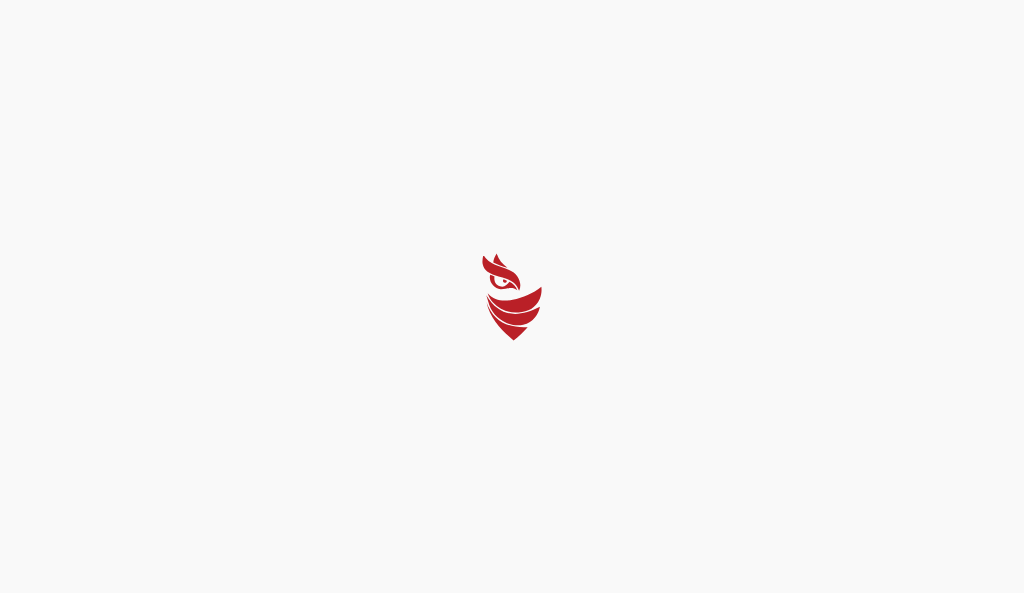 select on "Português (BR)" 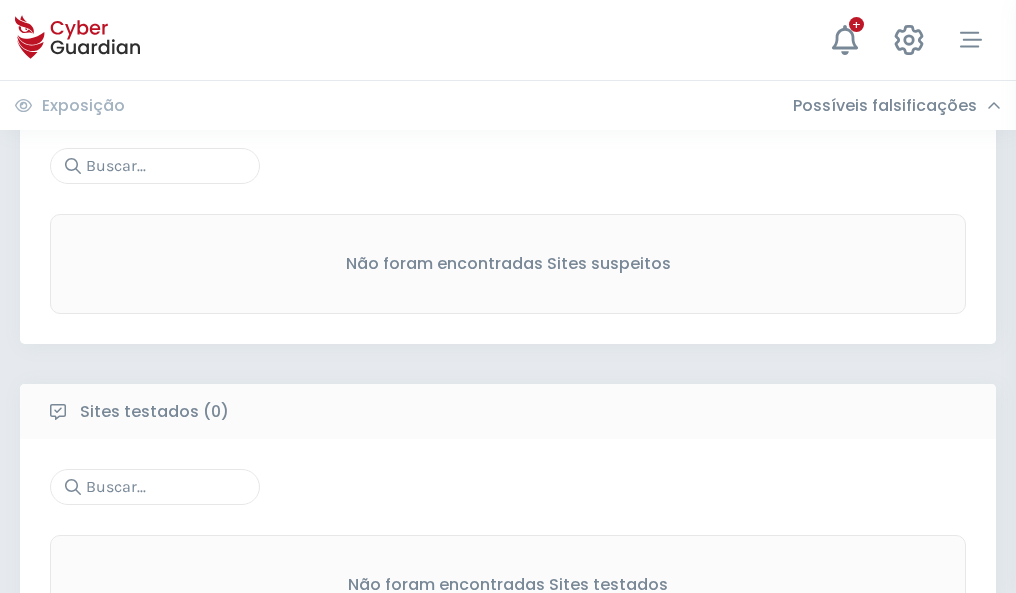 scroll, scrollTop: 1046, scrollLeft: 0, axis: vertical 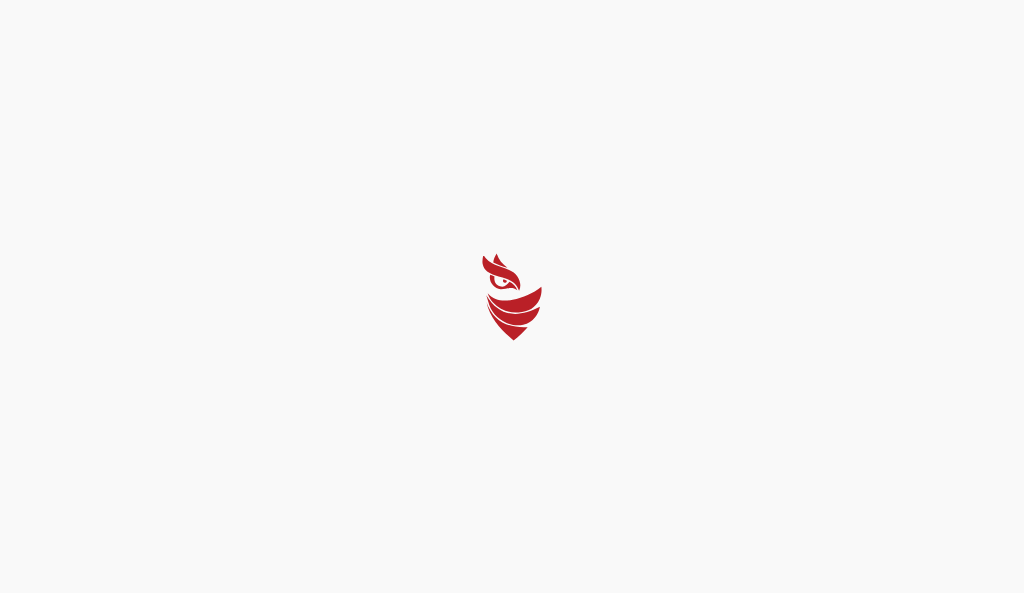 select on "Português (BR)" 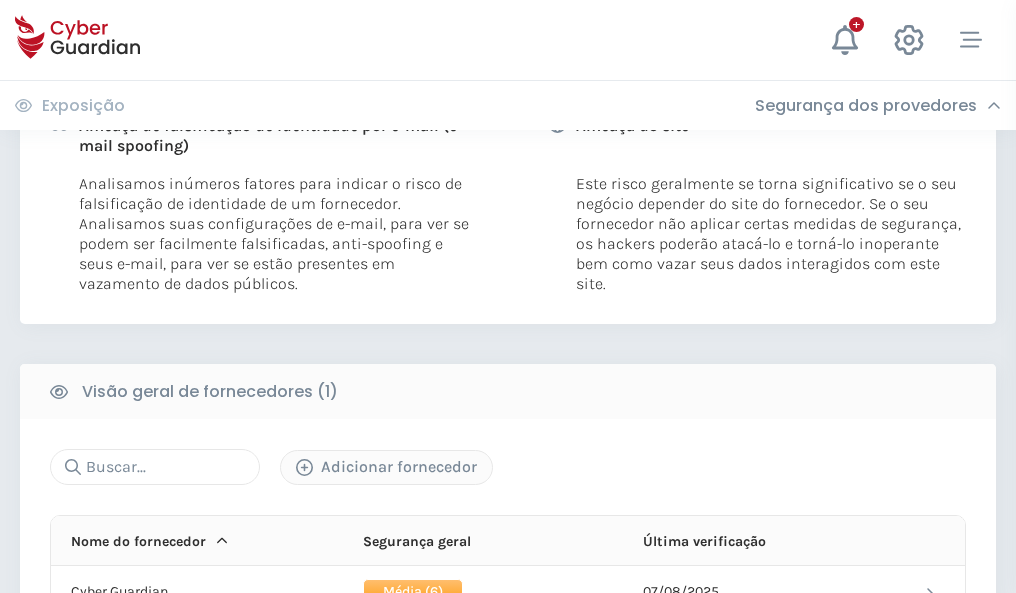 scroll, scrollTop: 1019, scrollLeft: 0, axis: vertical 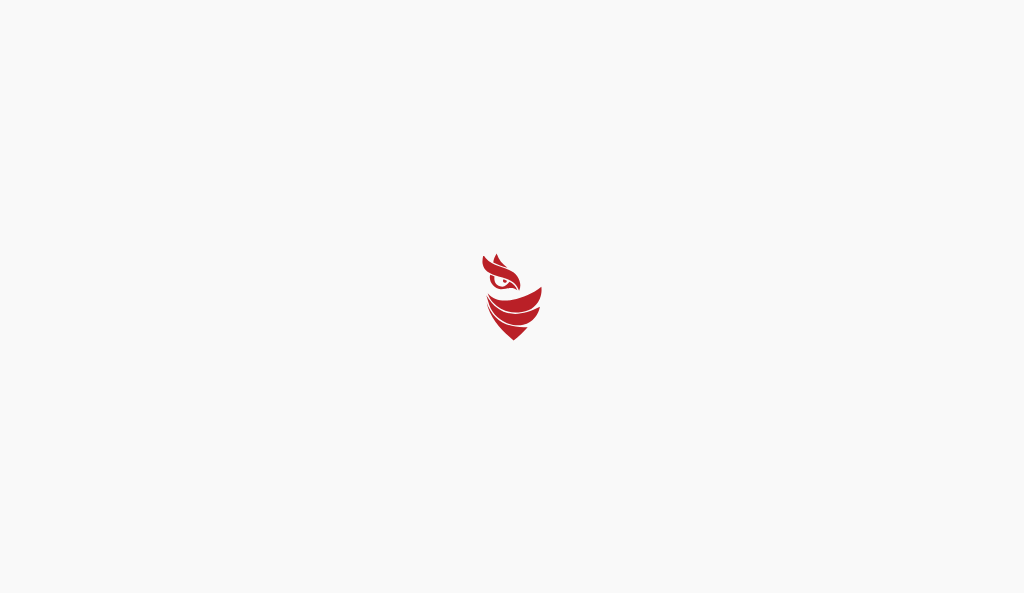 select on "Português (BR)" 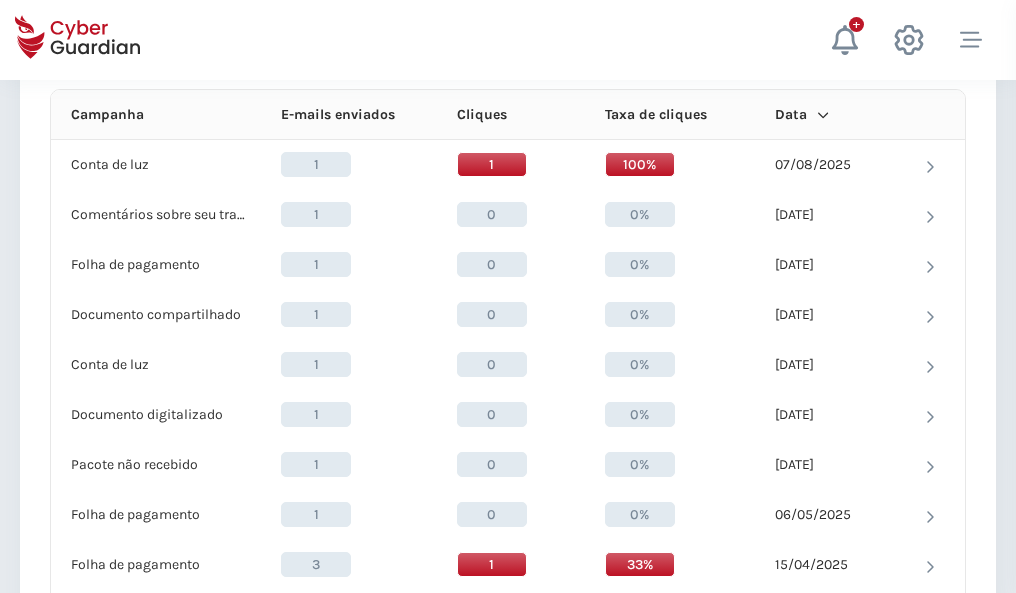 scroll, scrollTop: 1793, scrollLeft: 0, axis: vertical 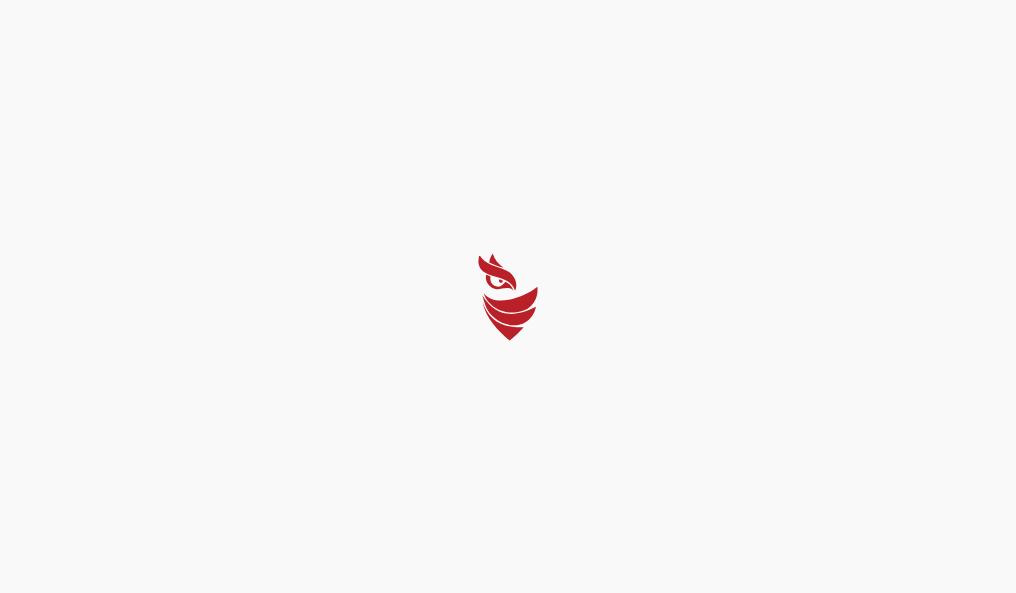 select on "Português (BR)" 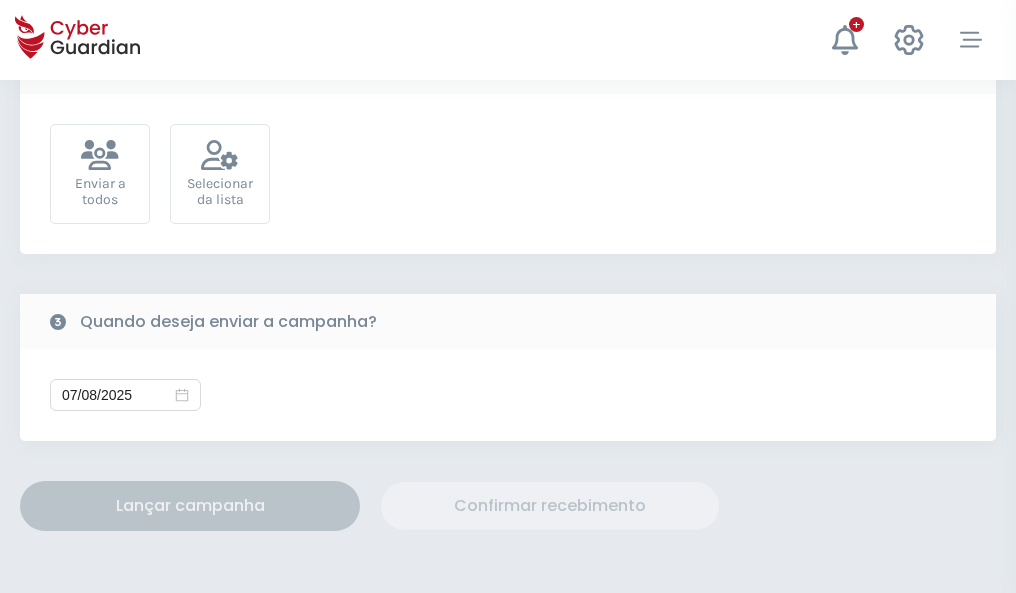 scroll, scrollTop: 732, scrollLeft: 0, axis: vertical 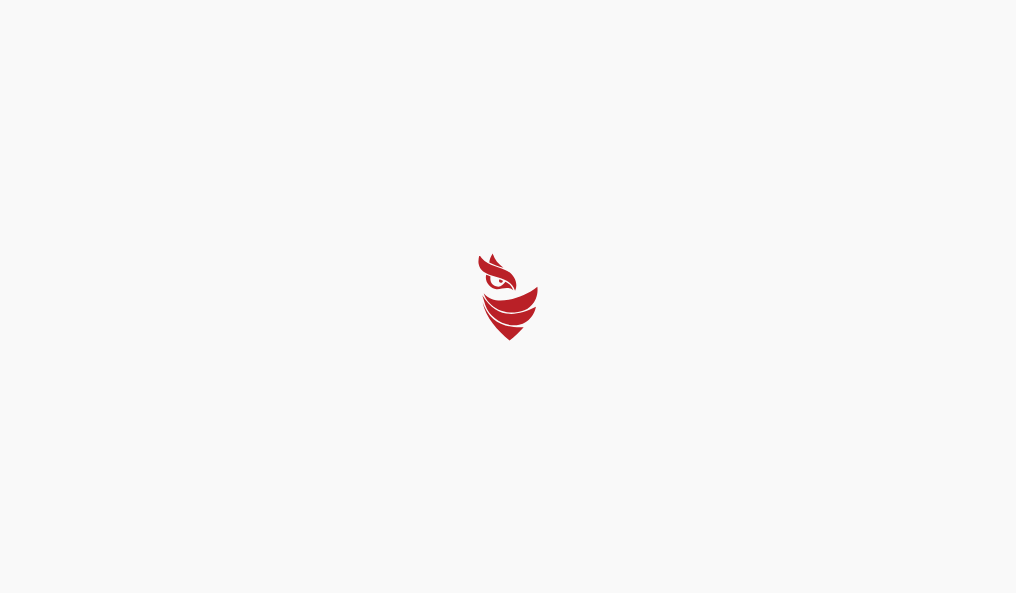 select on "Português (BR)" 